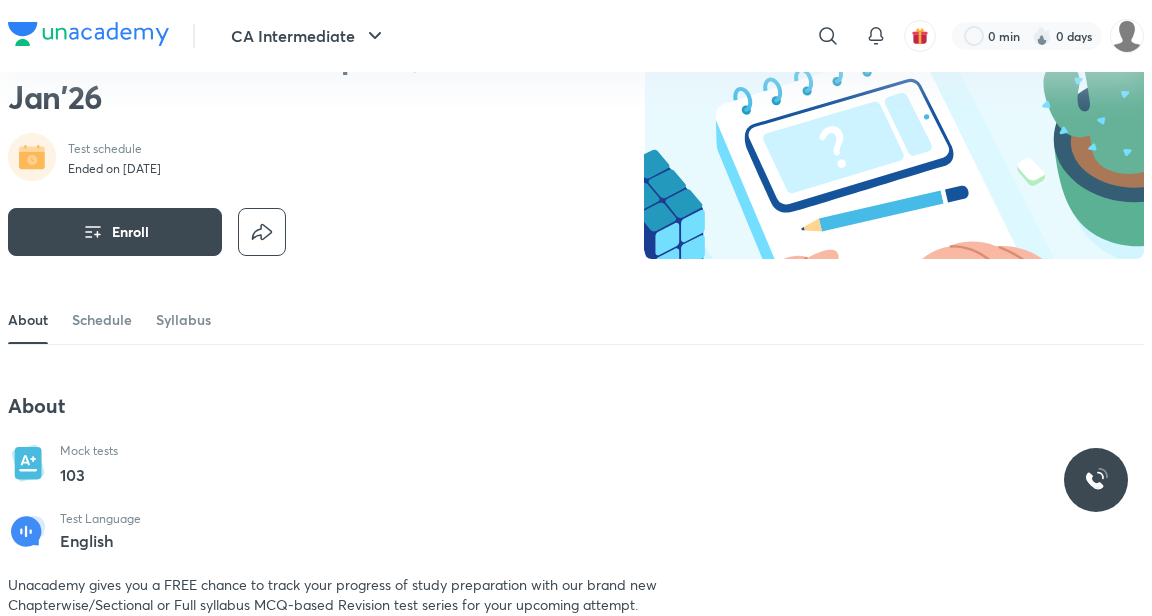 scroll, scrollTop: 139, scrollLeft: 0, axis: vertical 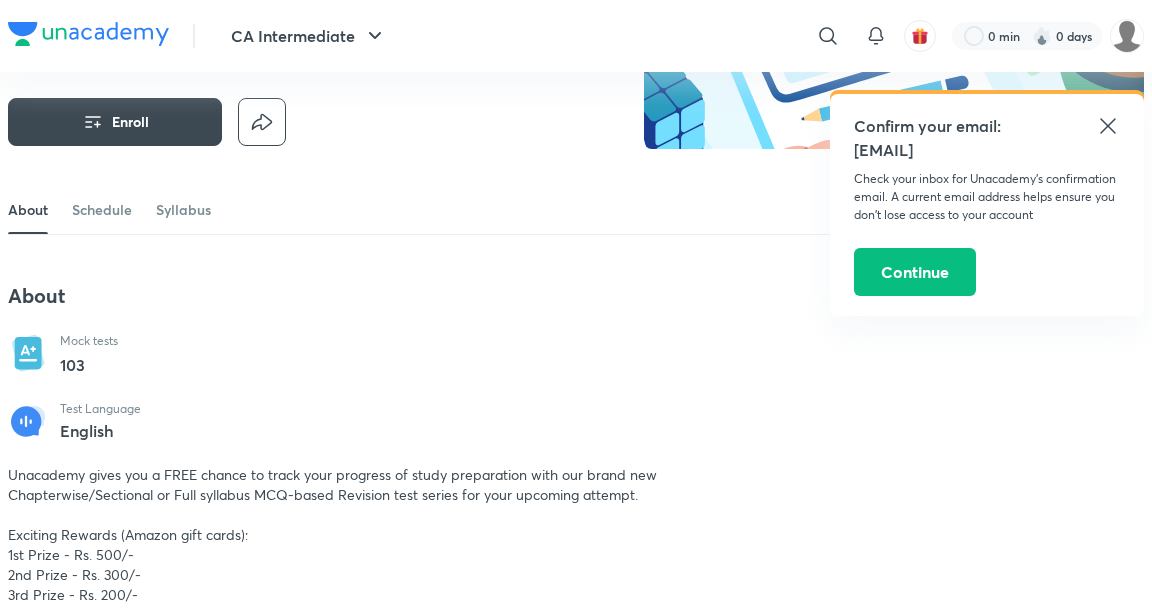 click on "Schedule" at bounding box center [102, 210] 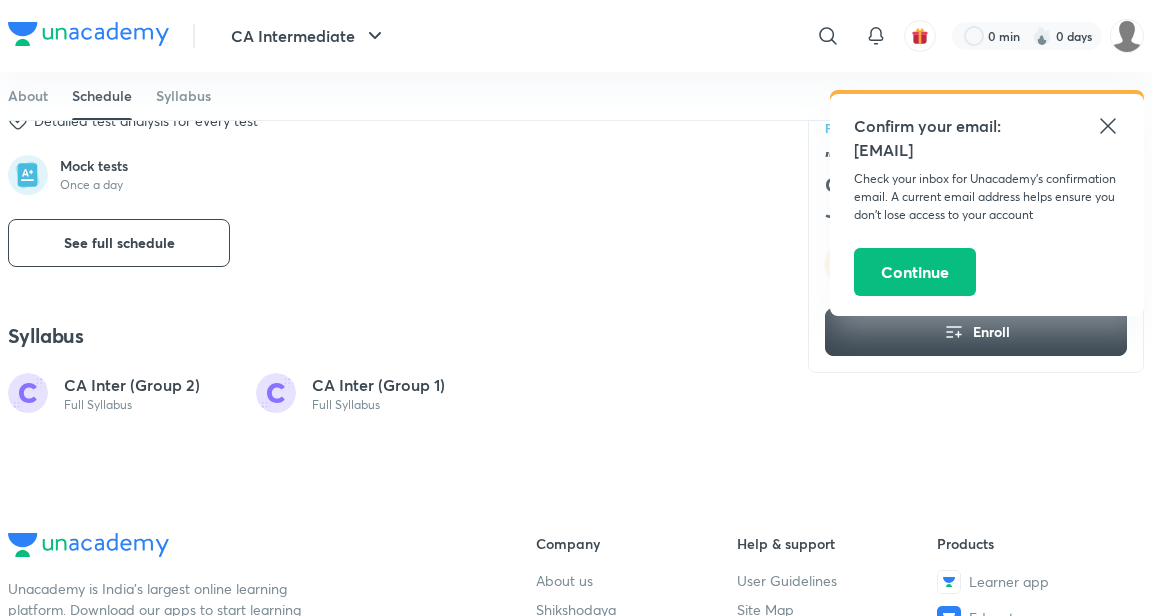 scroll, scrollTop: 992, scrollLeft: 0, axis: vertical 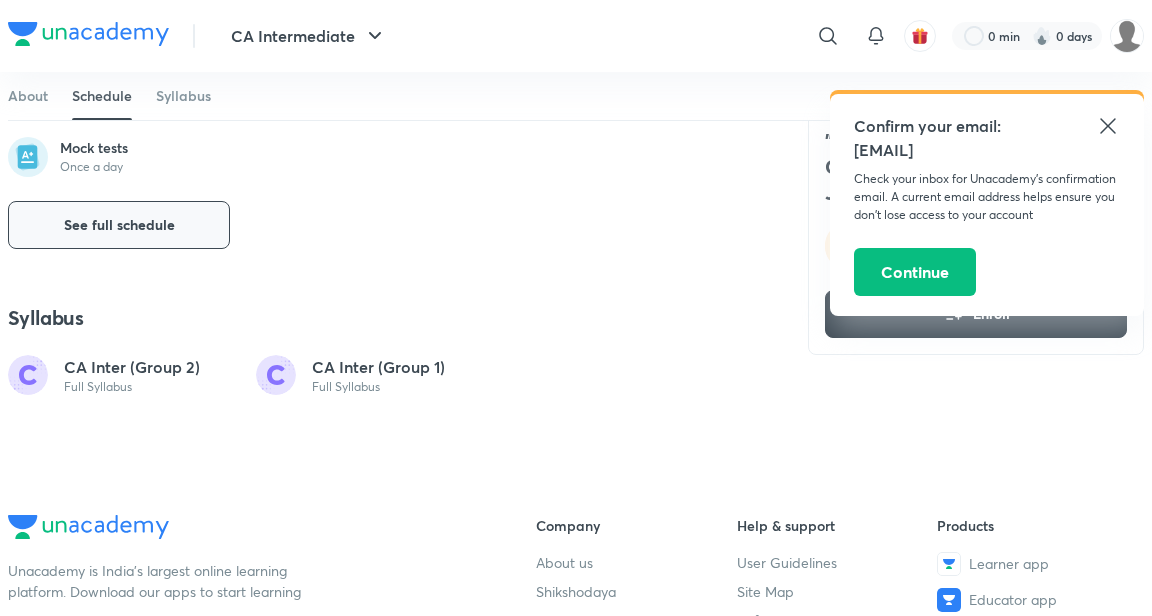 click on "See full schedule" at bounding box center [119, 225] 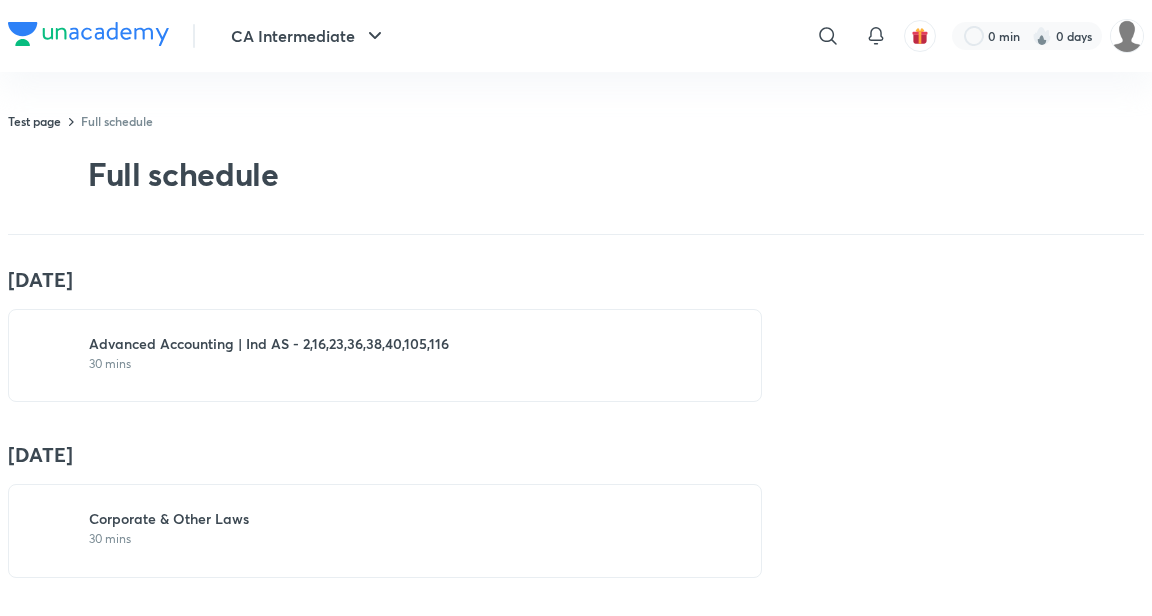 scroll, scrollTop: 0, scrollLeft: 0, axis: both 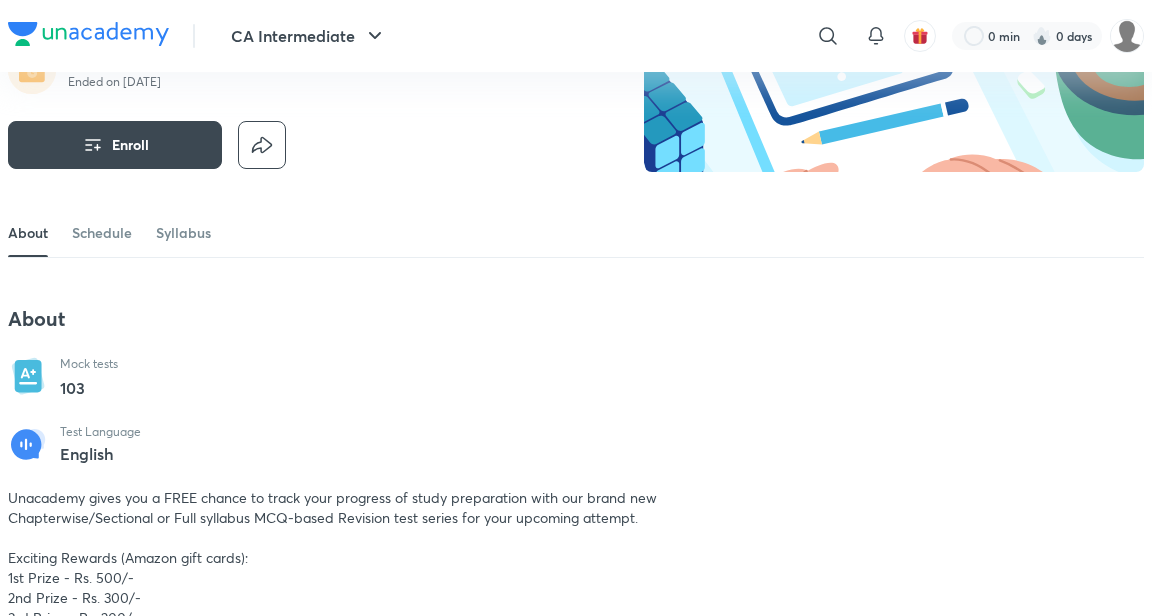 click on "Schedule" at bounding box center (102, 233) 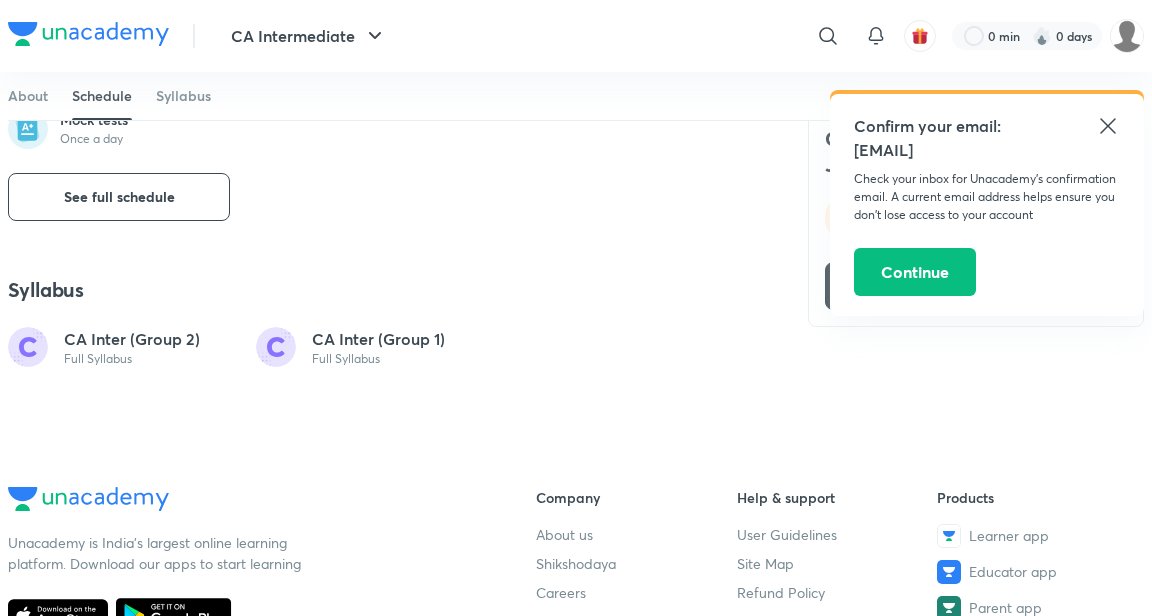 scroll, scrollTop: 1020, scrollLeft: 0, axis: vertical 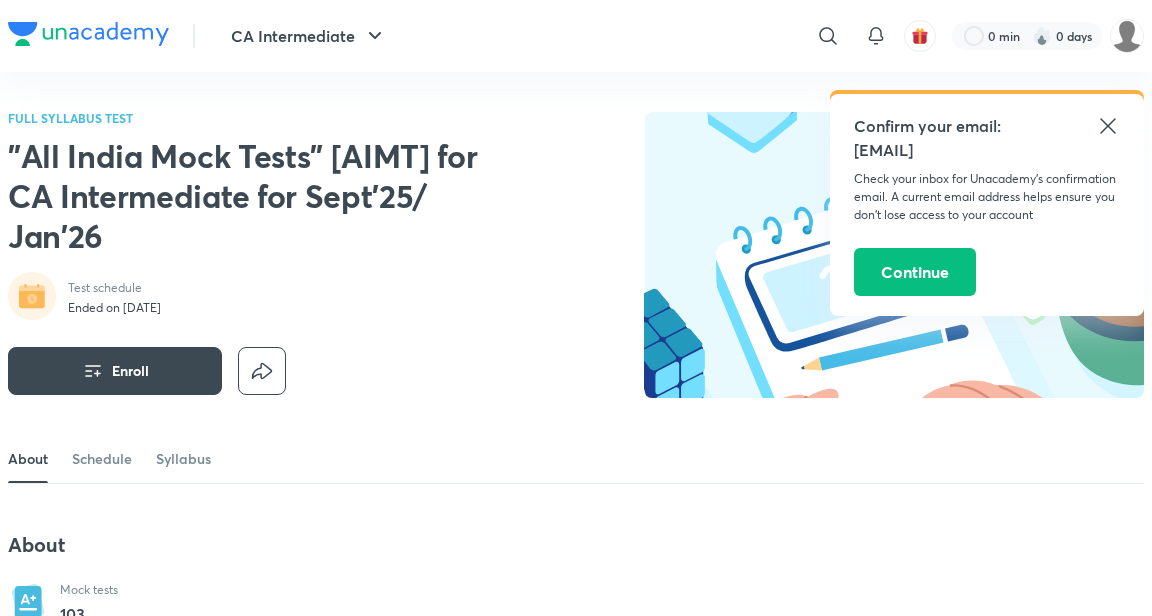 click on "Continue" at bounding box center [915, 272] 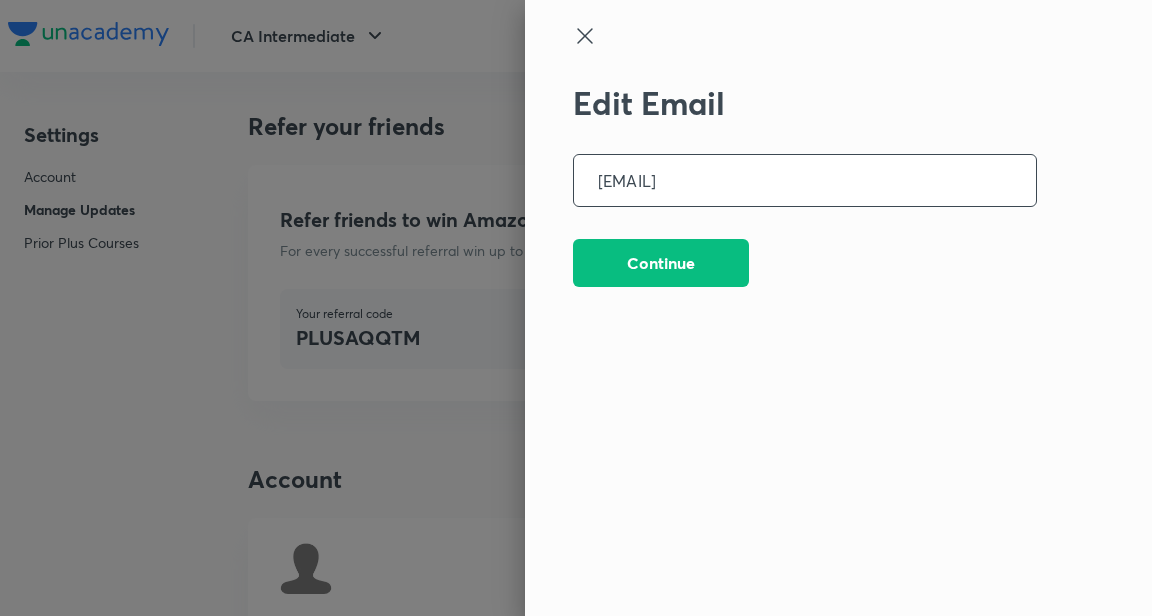 scroll, scrollTop: 5032, scrollLeft: 0, axis: vertical 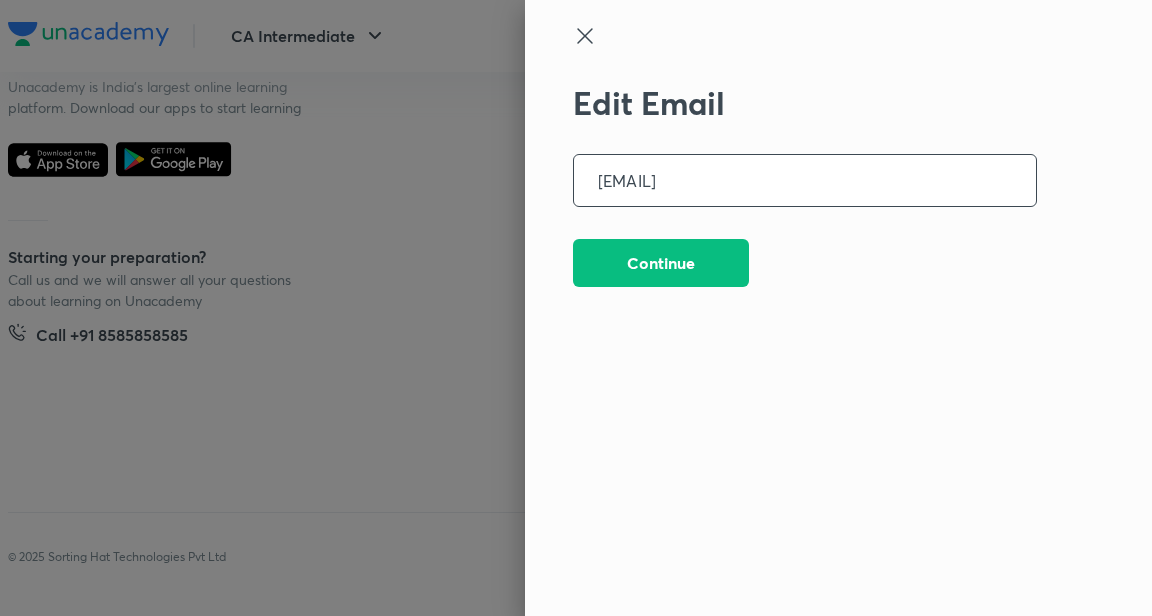 click on "Continue" at bounding box center [661, 263] 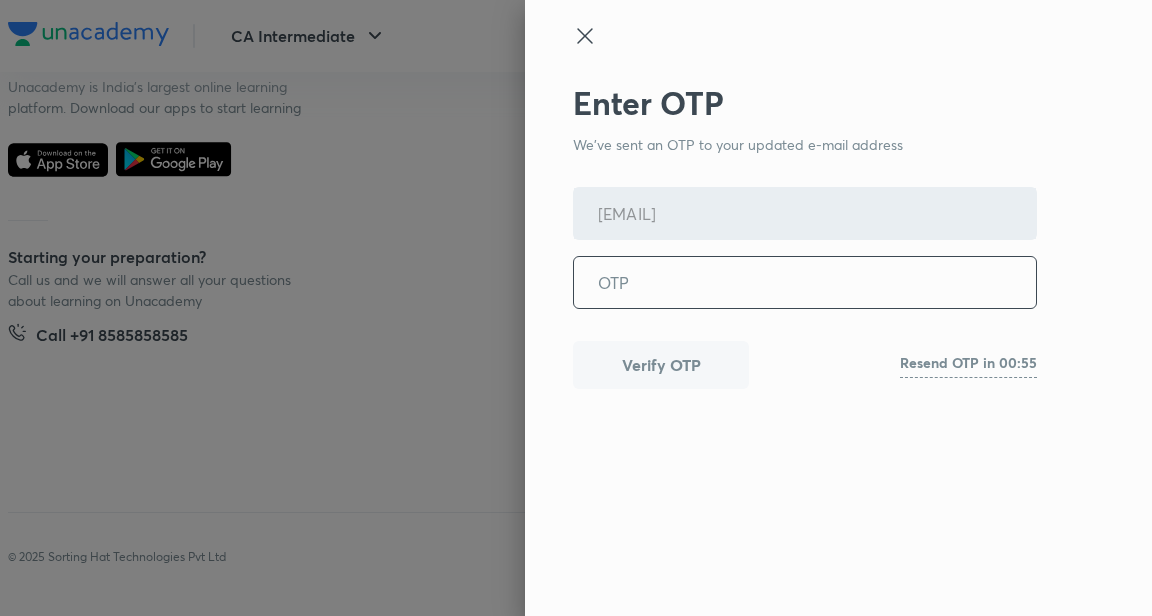 click at bounding box center (805, 282) 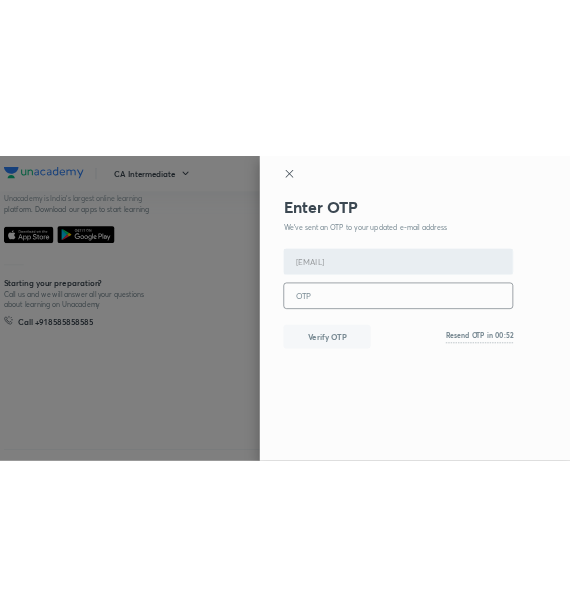 scroll, scrollTop: 5113, scrollLeft: 0, axis: vertical 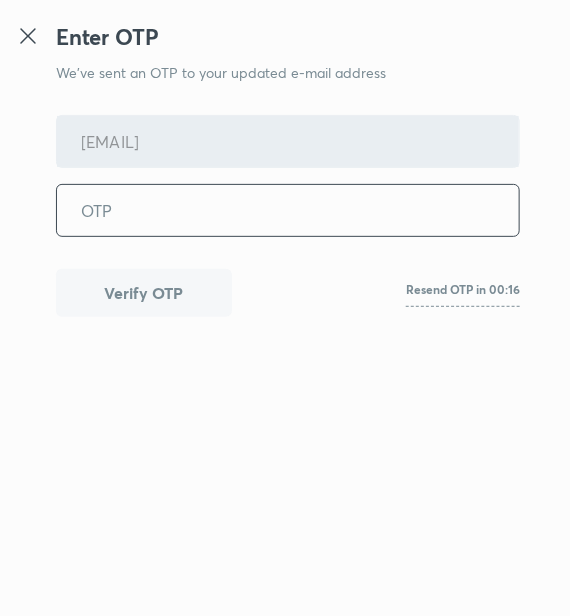 click at bounding box center [288, 210] 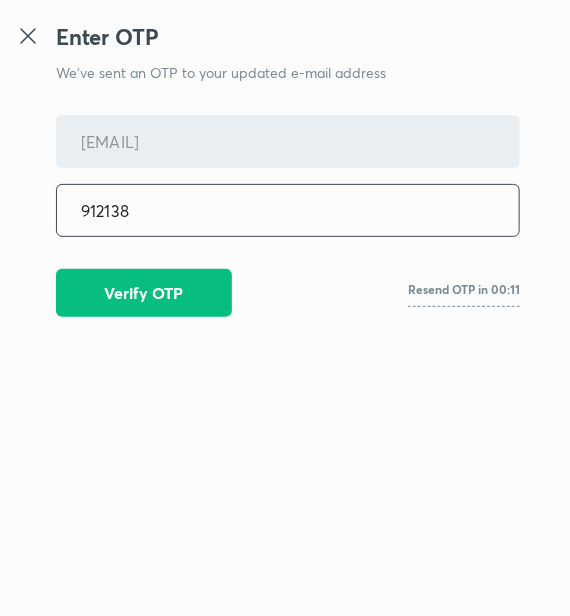 type on "912138" 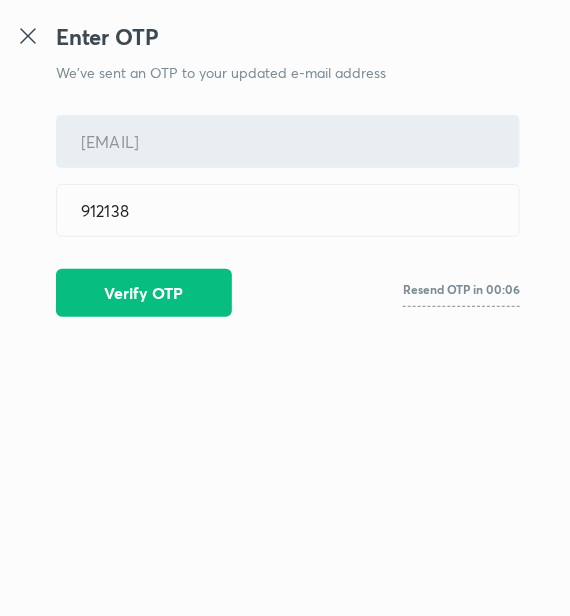click on "Verify OTP" at bounding box center [144, 293] 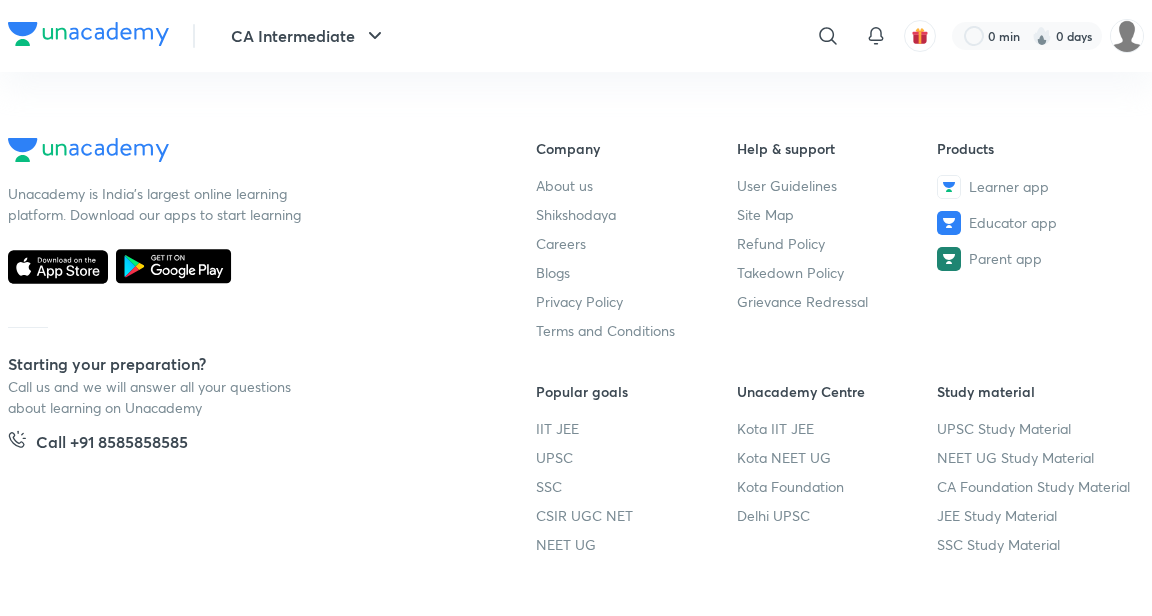 scroll, scrollTop: 4968, scrollLeft: 0, axis: vertical 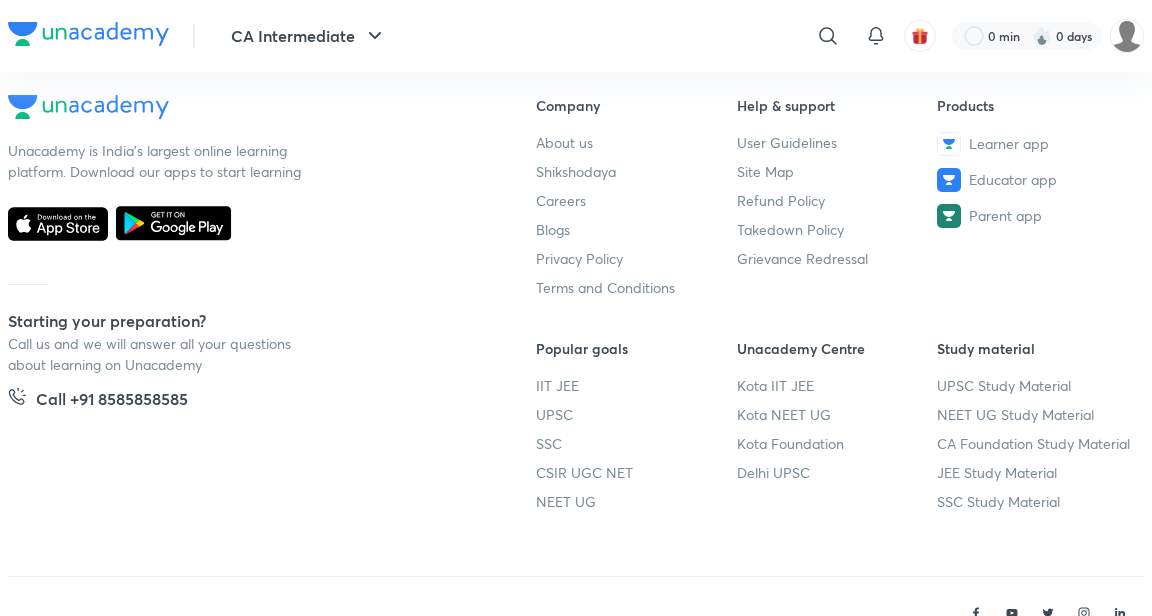 click on "CA Intermediate" at bounding box center (309, 36) 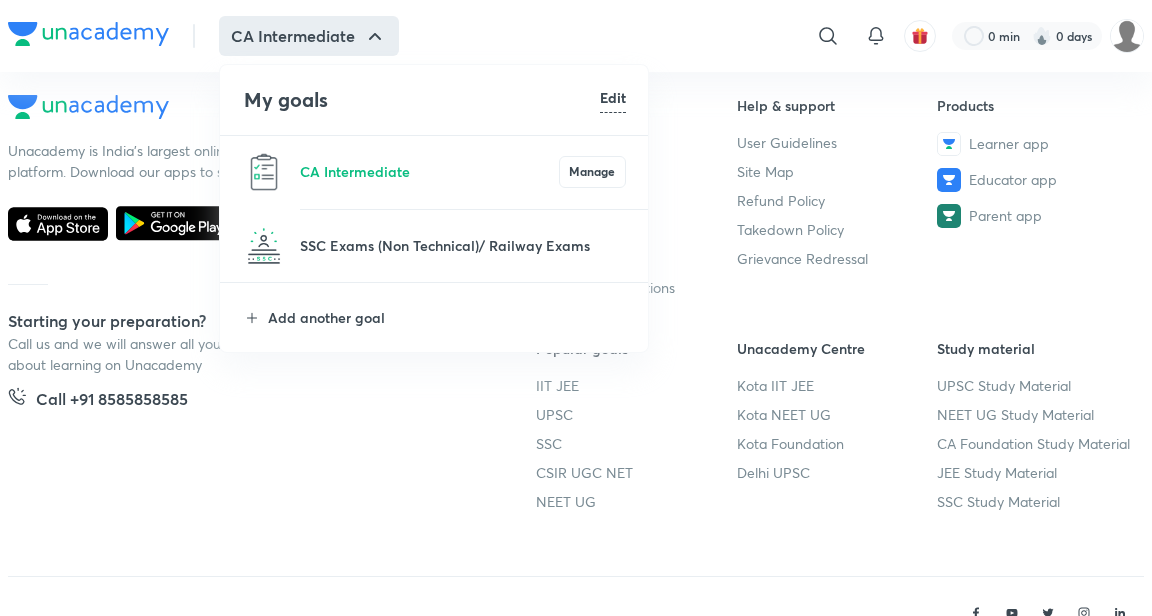 click on "CA Intermediate" at bounding box center [429, 171] 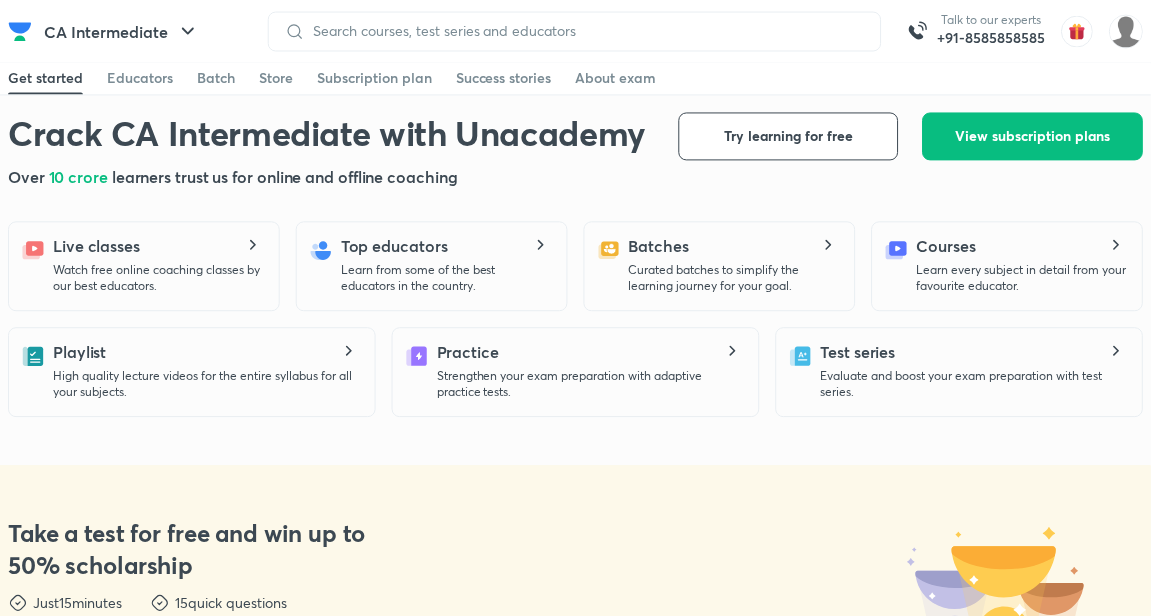 scroll, scrollTop: 415, scrollLeft: 0, axis: vertical 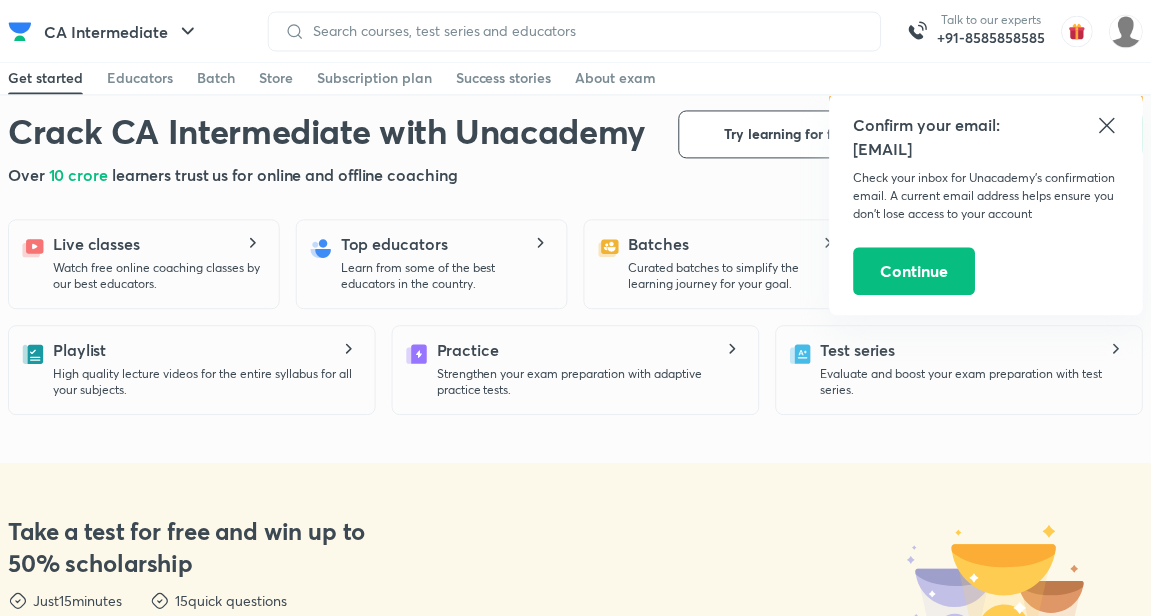 click 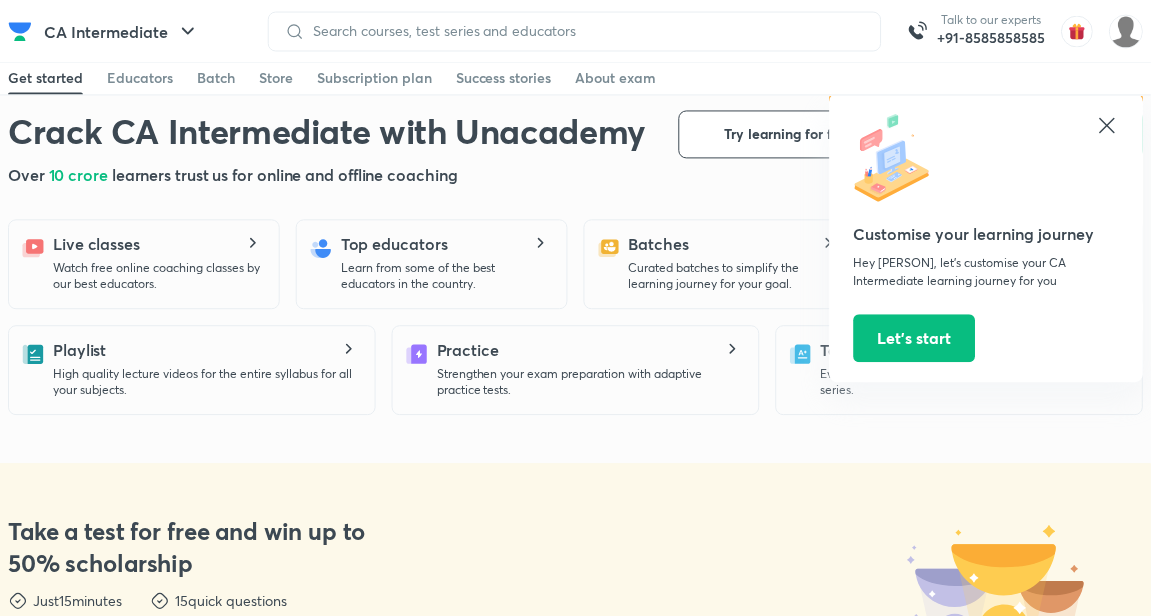 click 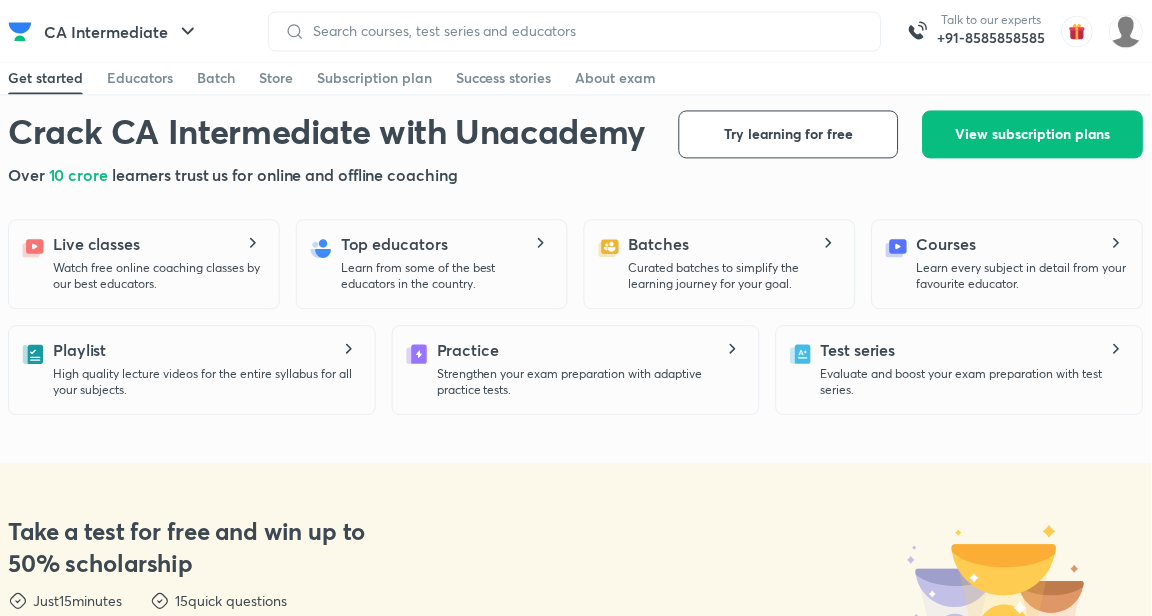 click on "Test series Evaluate and boost your exam preparation with test series." at bounding box center (974, 369) 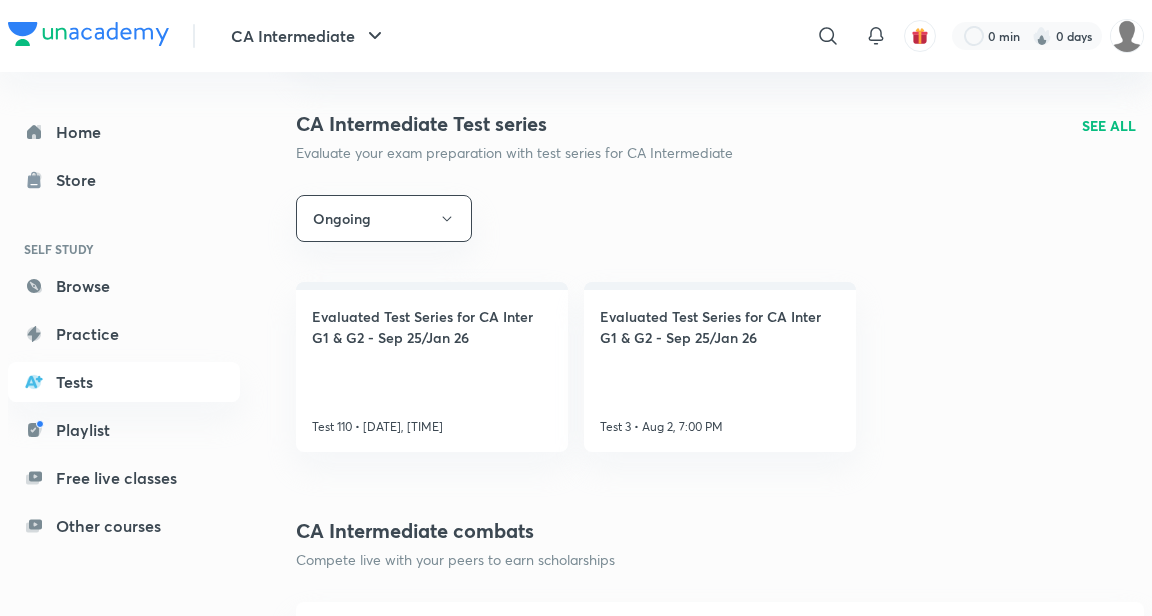 scroll, scrollTop: 620, scrollLeft: 0, axis: vertical 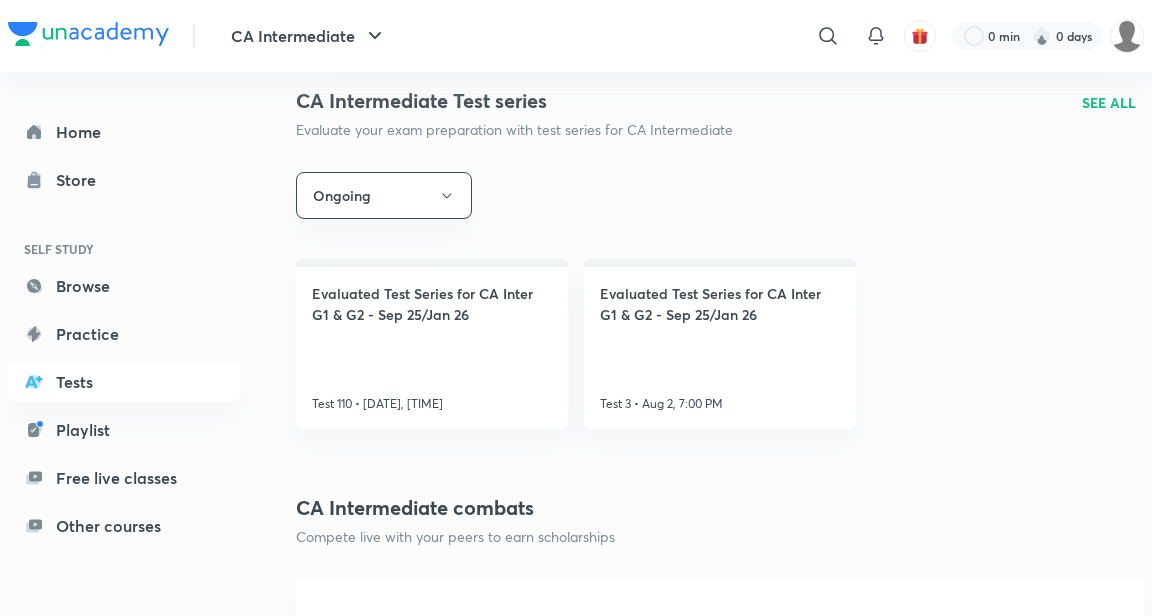 click on "Evaluated Test Series for CA Inter G1 & G2 - Sep 25/Jan 26 Test 3 • [DATE], [TIME]" at bounding box center (720, 344) 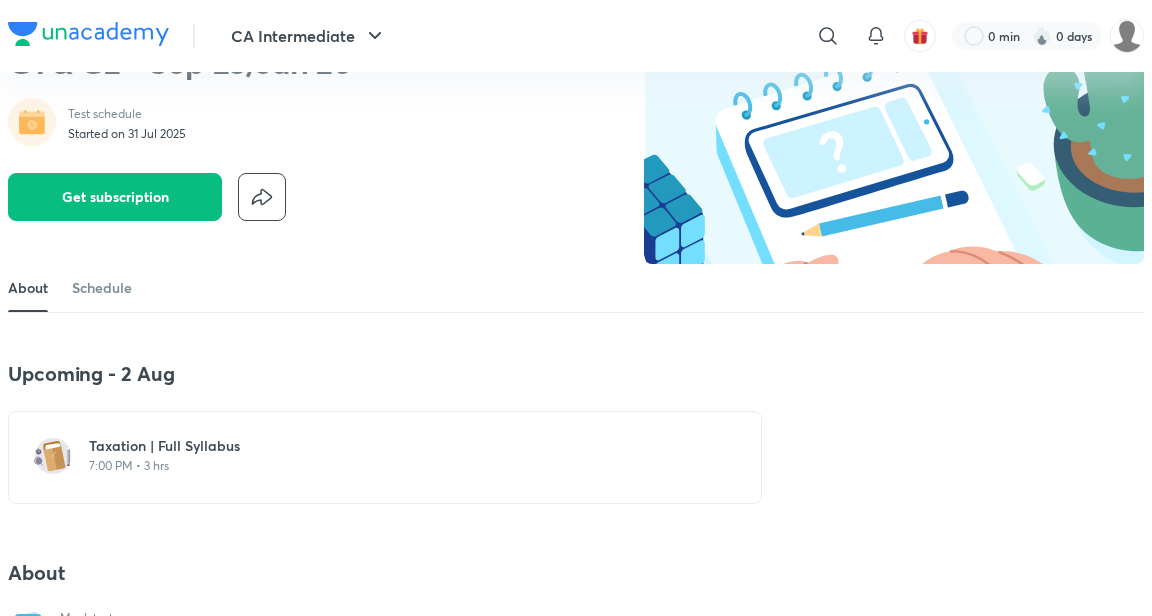 scroll, scrollTop: 137, scrollLeft: 0, axis: vertical 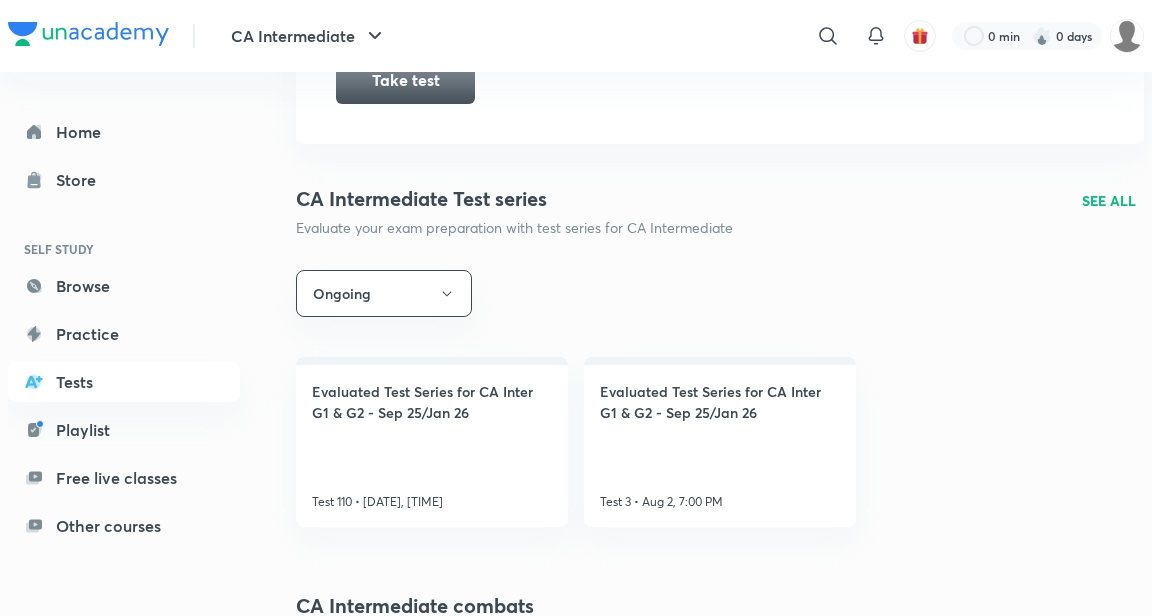 click 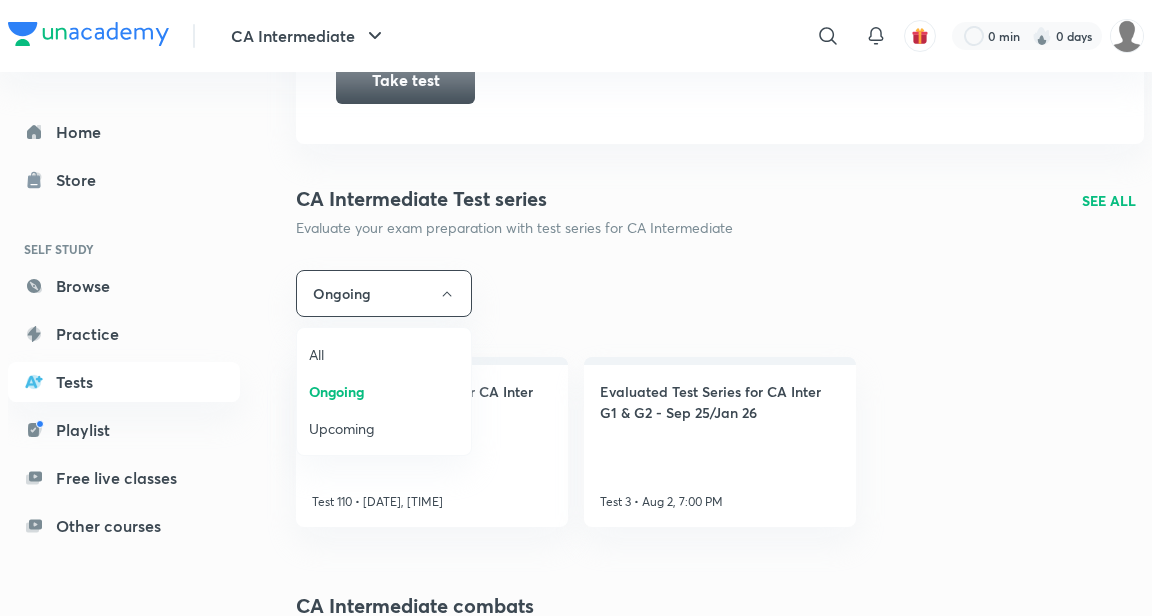 click on "Upcoming" at bounding box center [384, 428] 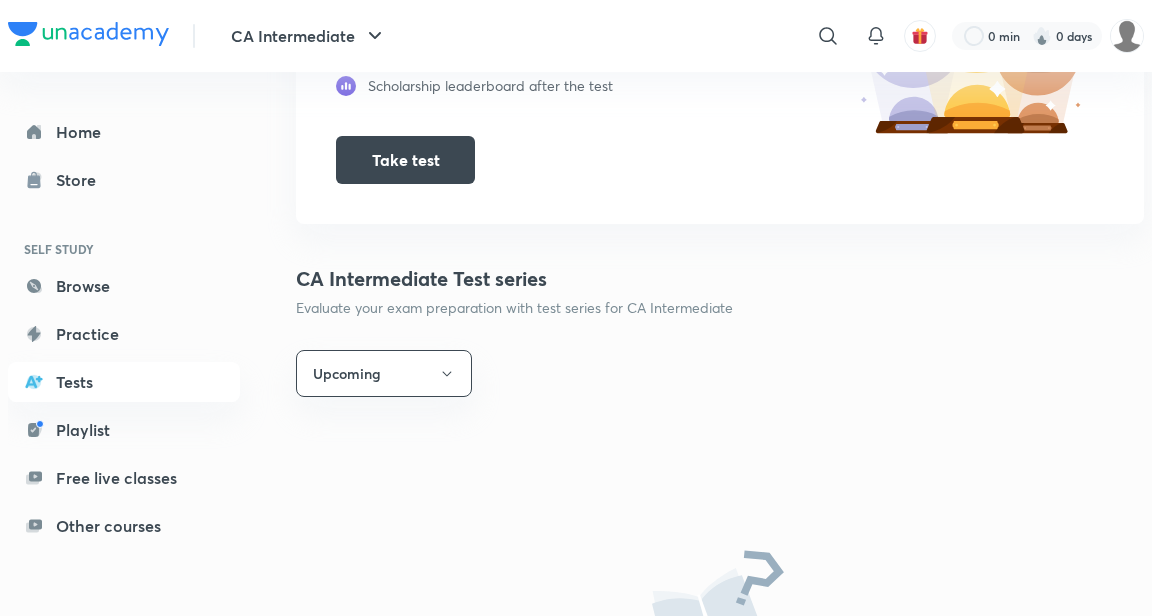 scroll, scrollTop: 443, scrollLeft: 0, axis: vertical 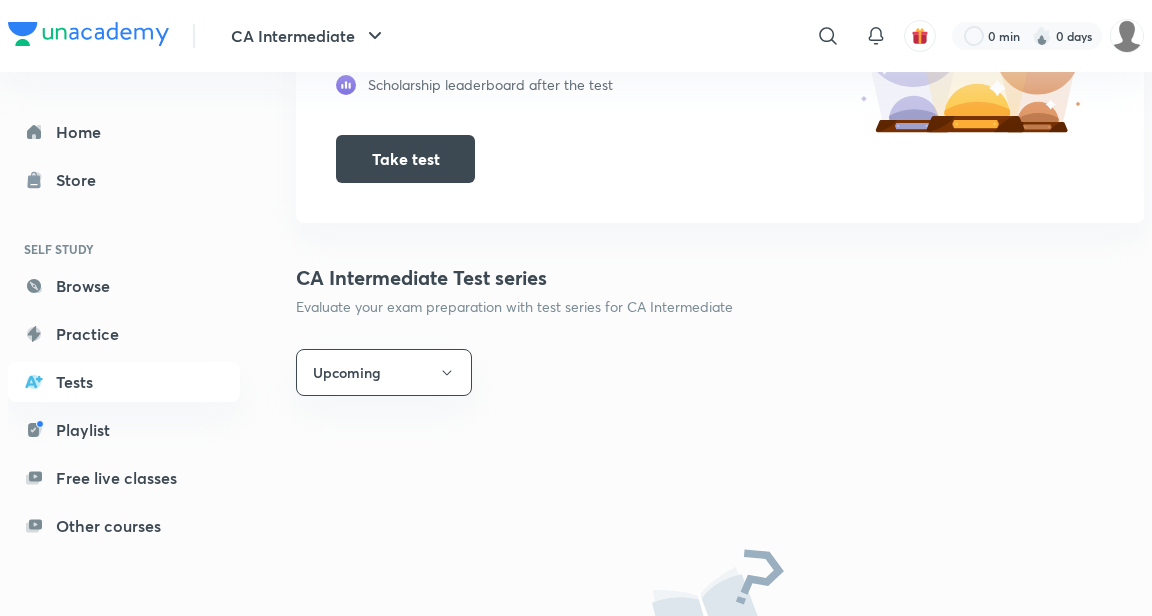 click 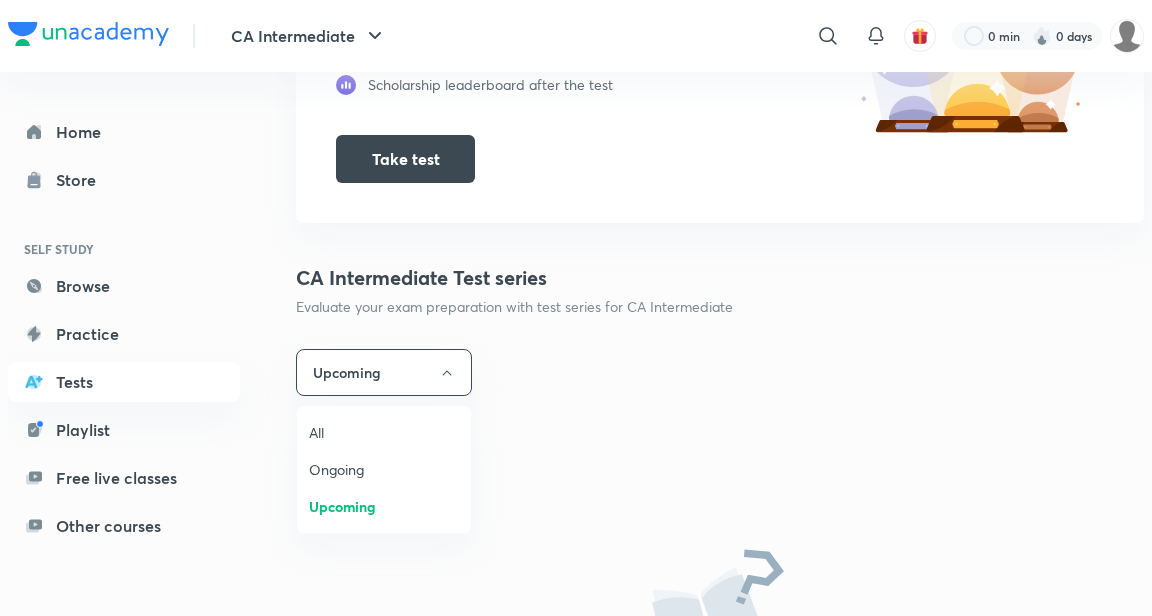 click on "Ongoing" at bounding box center (384, 469) 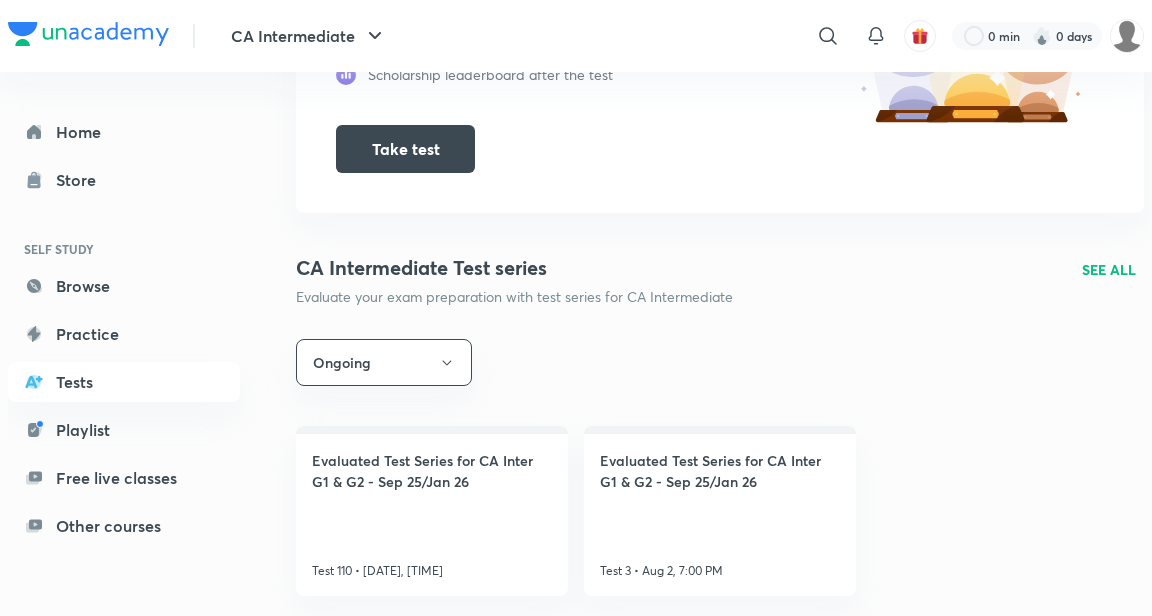 scroll, scrollTop: 462, scrollLeft: 0, axis: vertical 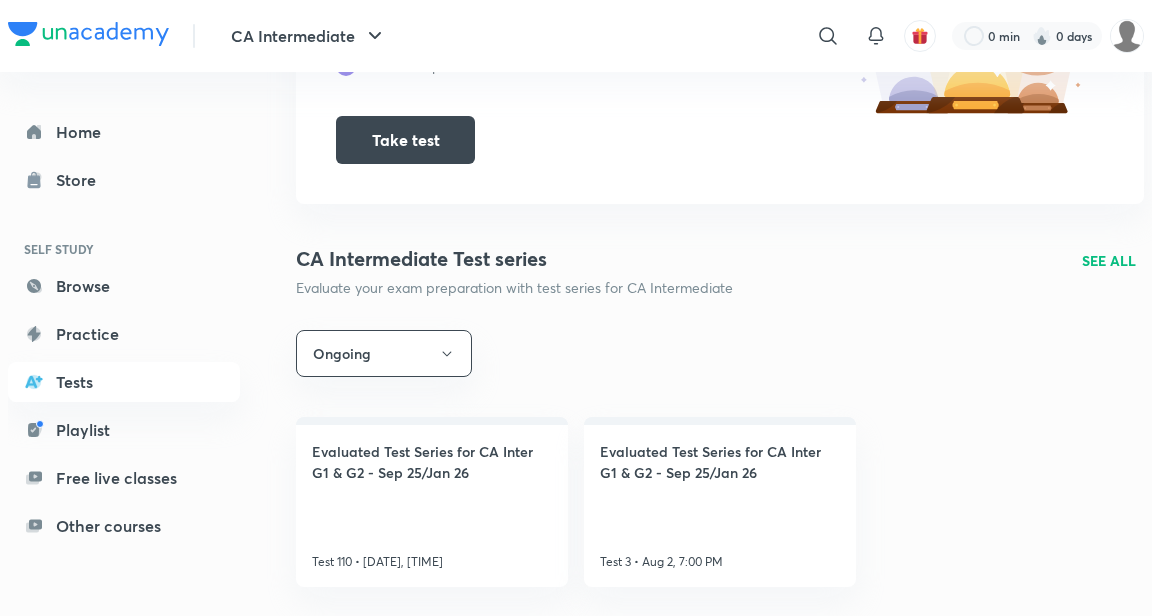 click on "Evaluated Test Series for CA Inter G1 & G2 - Sep 25/Jan 26 Test 110 • [DATE], [TIME]" at bounding box center [432, 502] 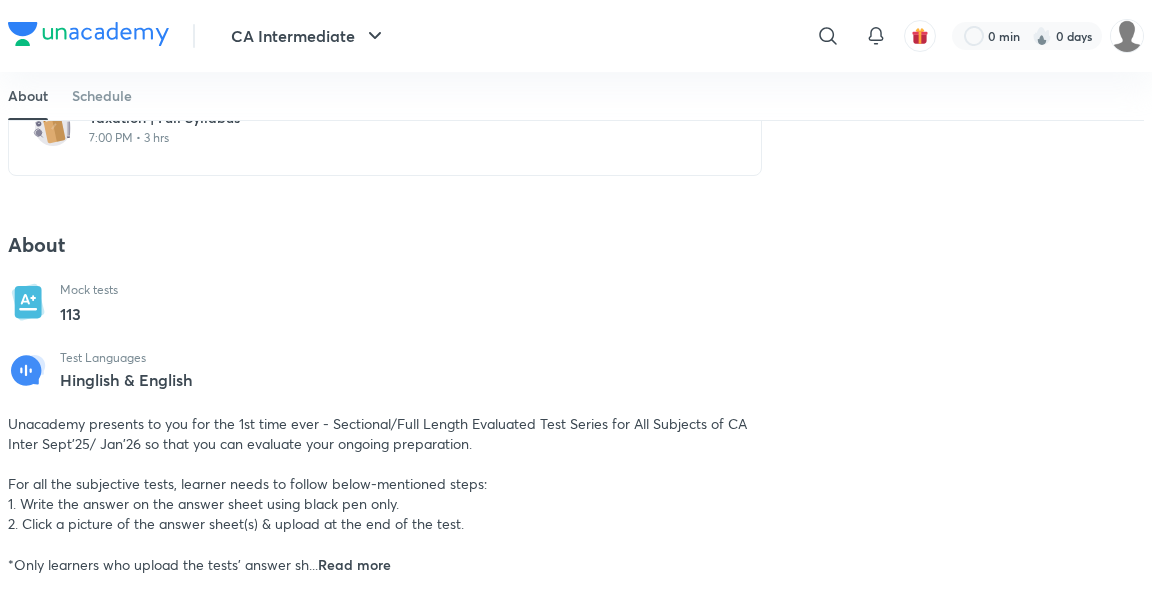 scroll, scrollTop: 0, scrollLeft: 0, axis: both 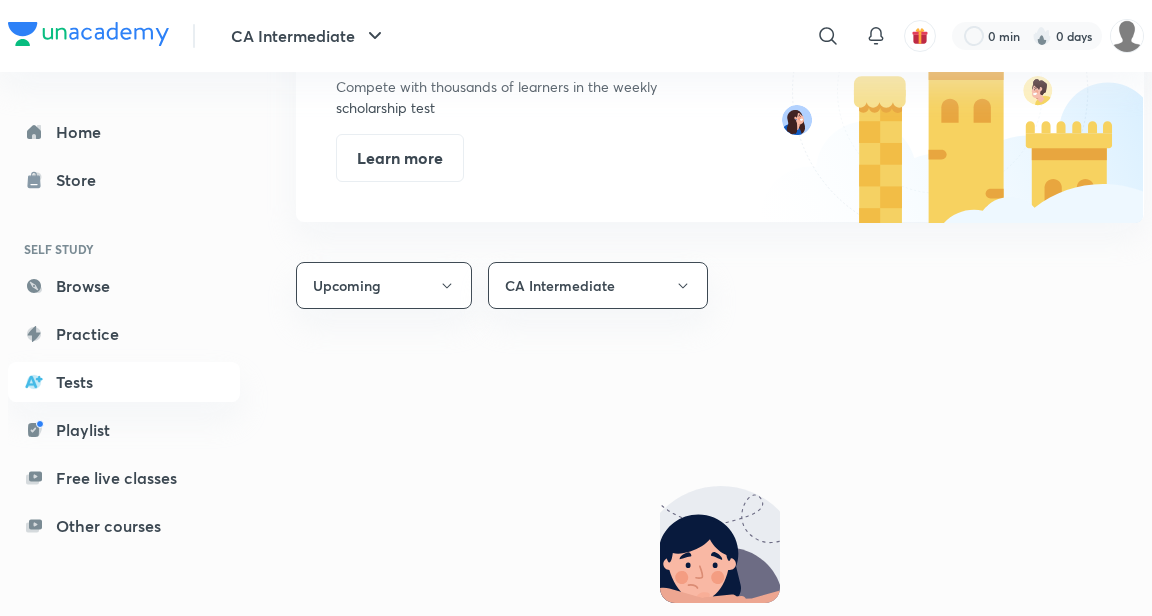 click 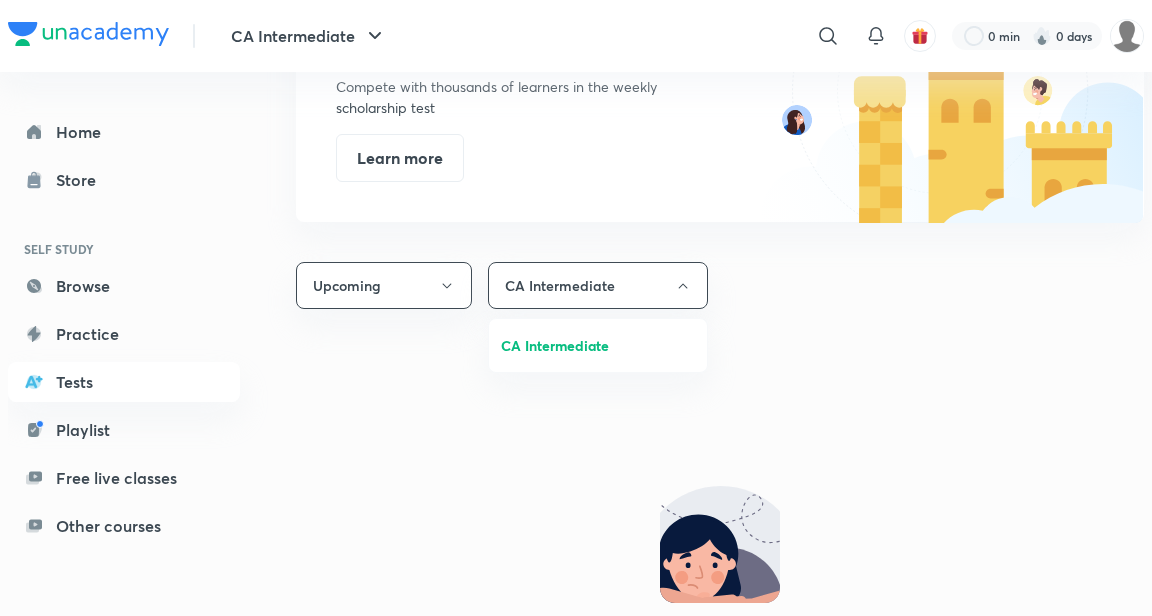 click at bounding box center [576, 308] 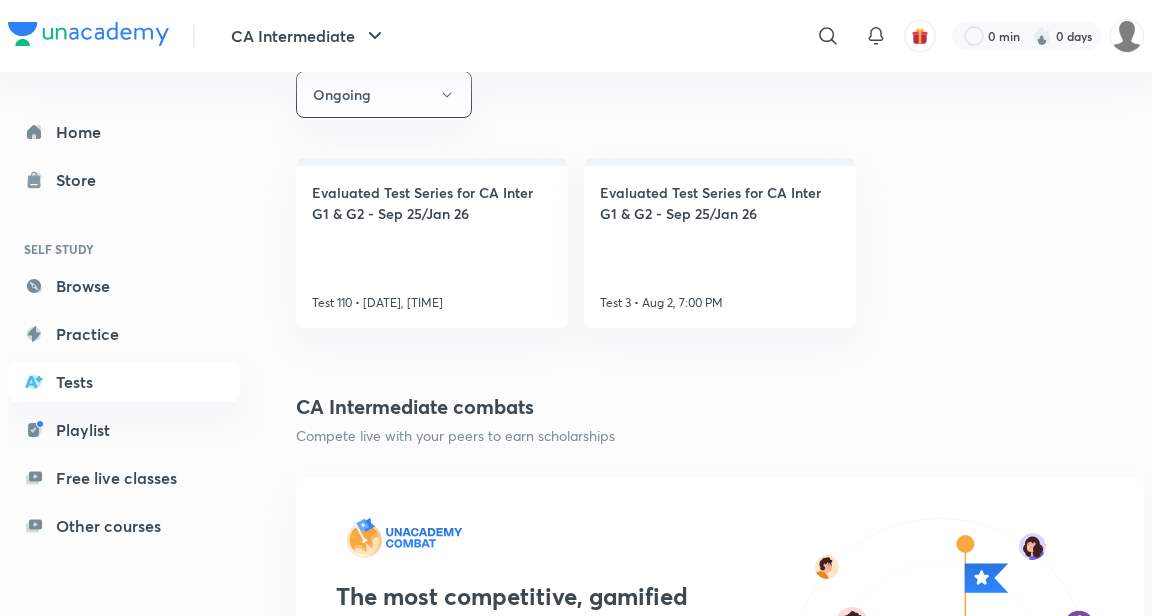 scroll, scrollTop: 0, scrollLeft: 0, axis: both 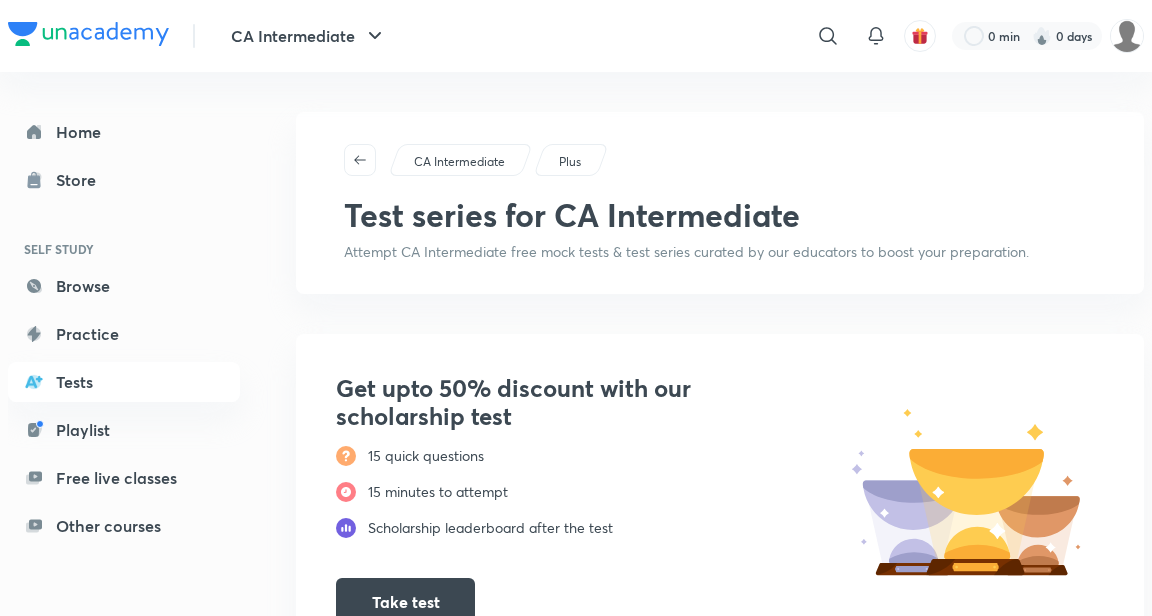 click 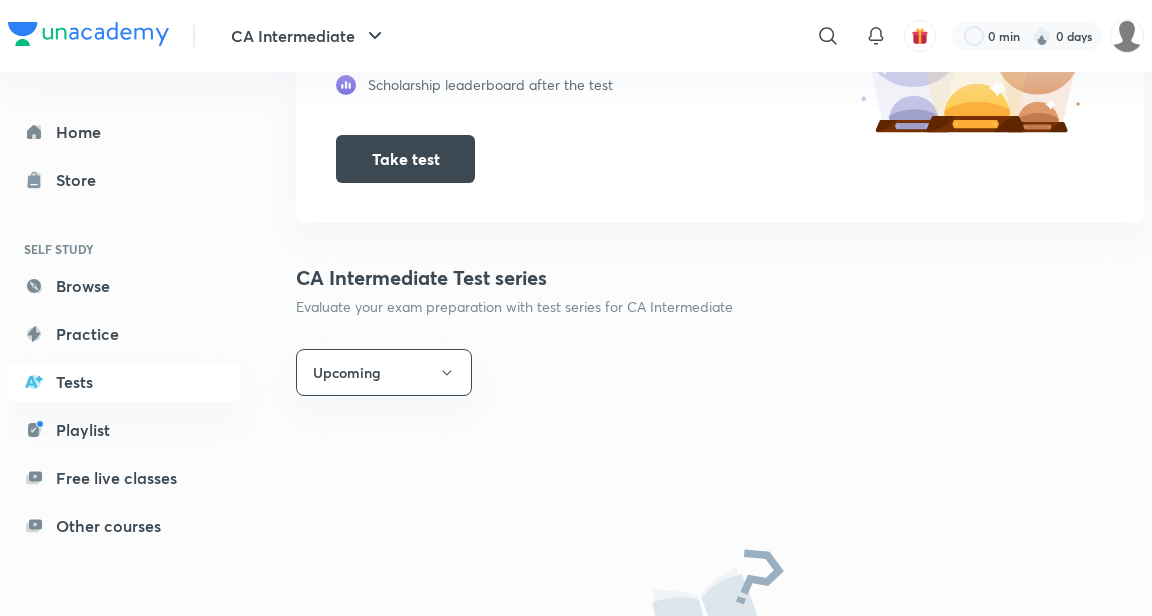 scroll, scrollTop: 0, scrollLeft: 0, axis: both 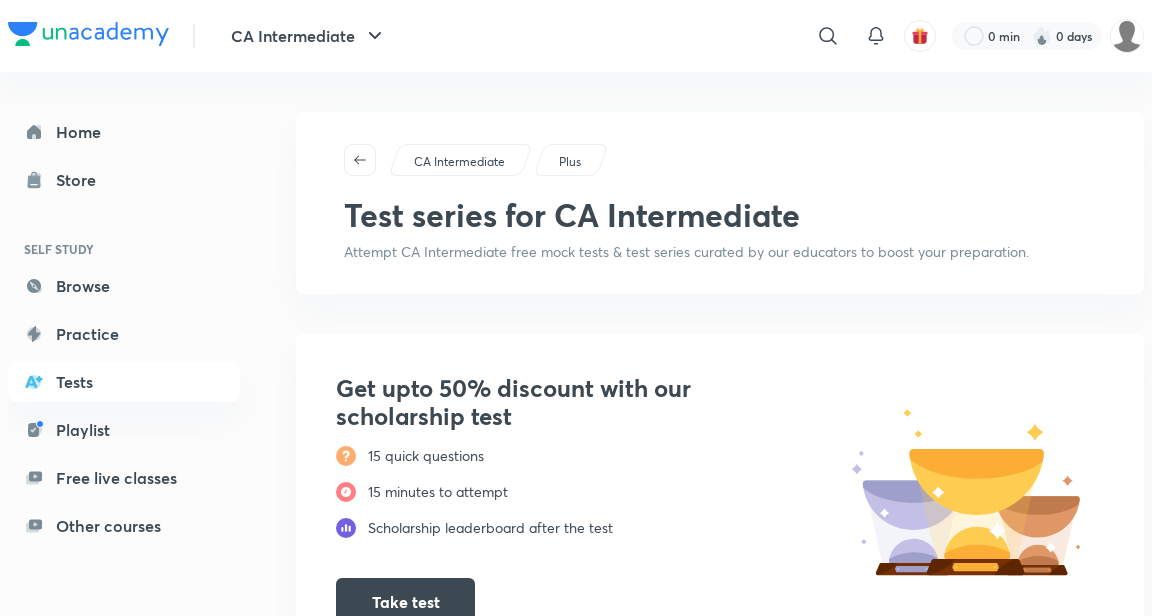 click 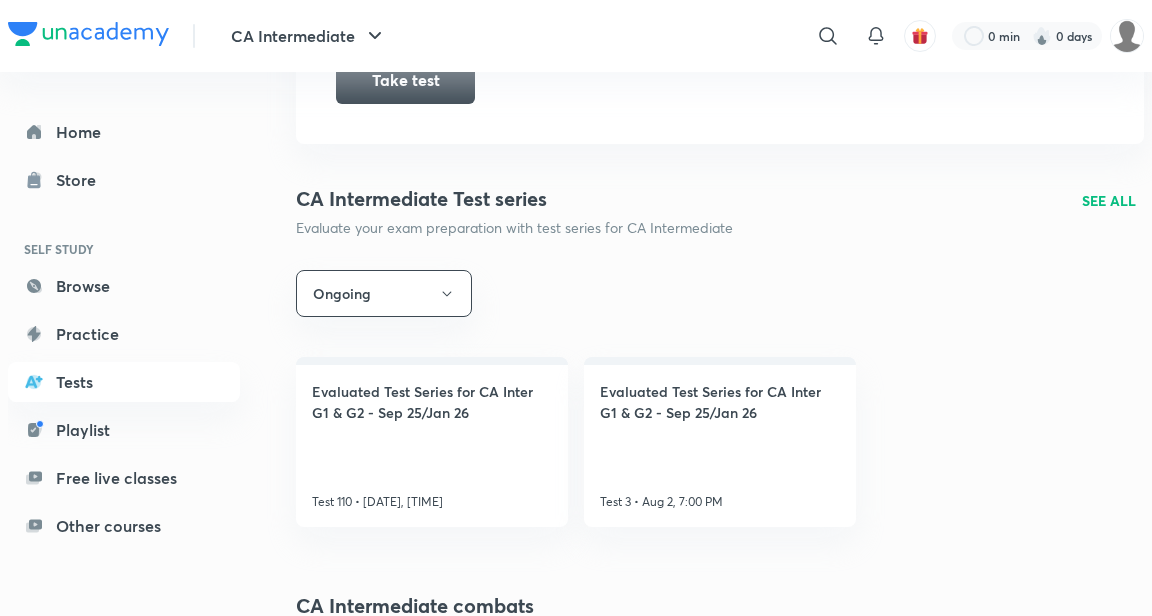 scroll, scrollTop: 0, scrollLeft: 0, axis: both 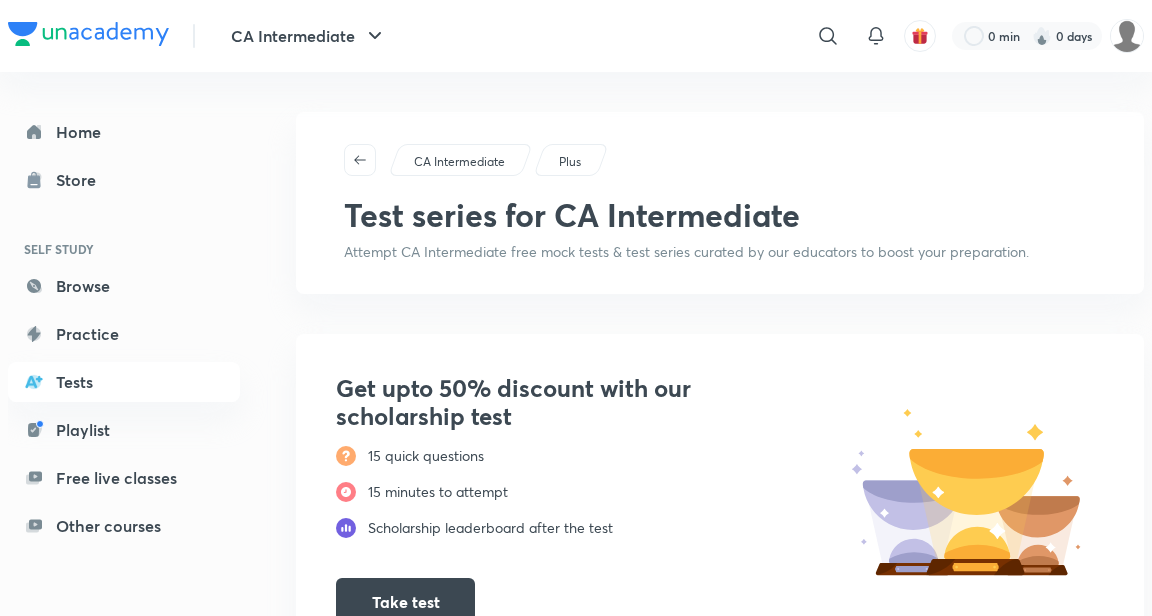 click on "Playlist" at bounding box center (124, 430) 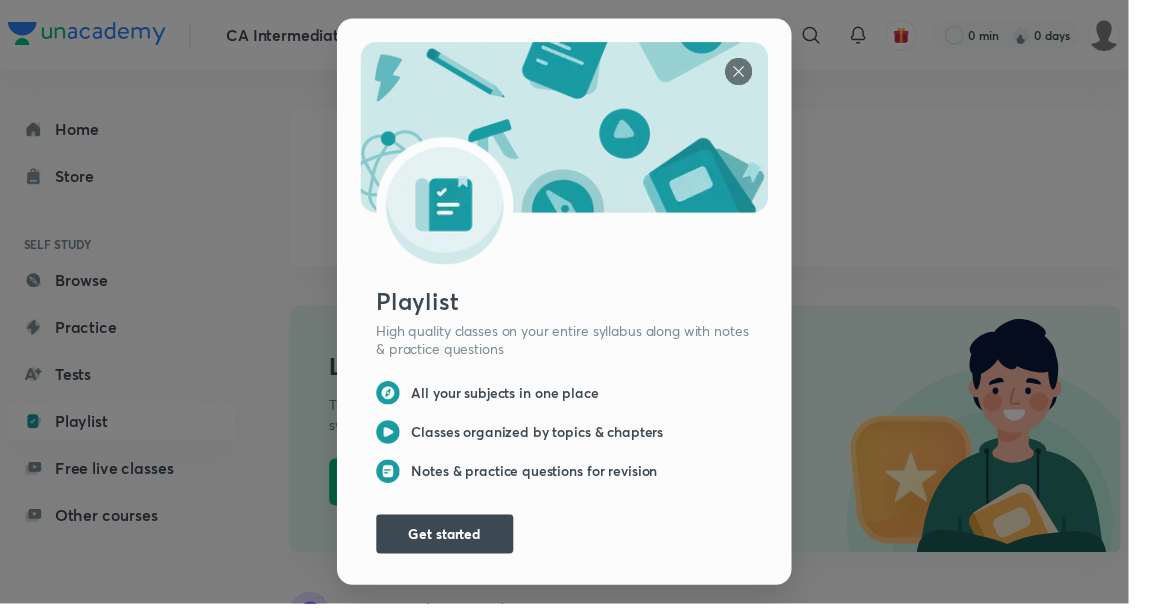 scroll, scrollTop: 0, scrollLeft: 0, axis: both 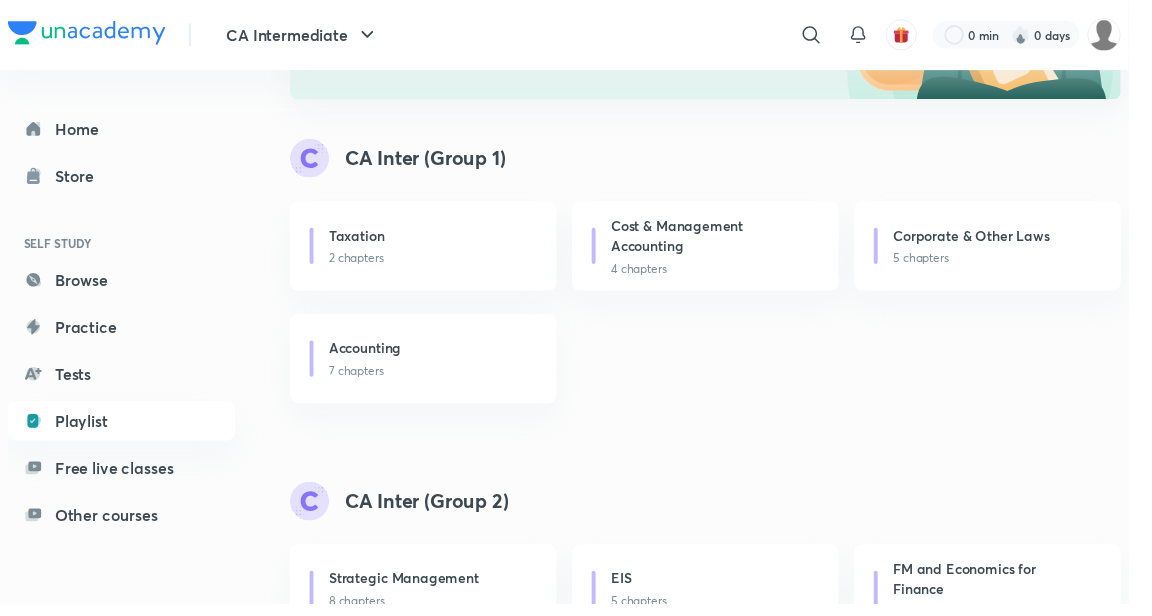 click on "Corporate & Other Laws" at bounding box center [992, 240] 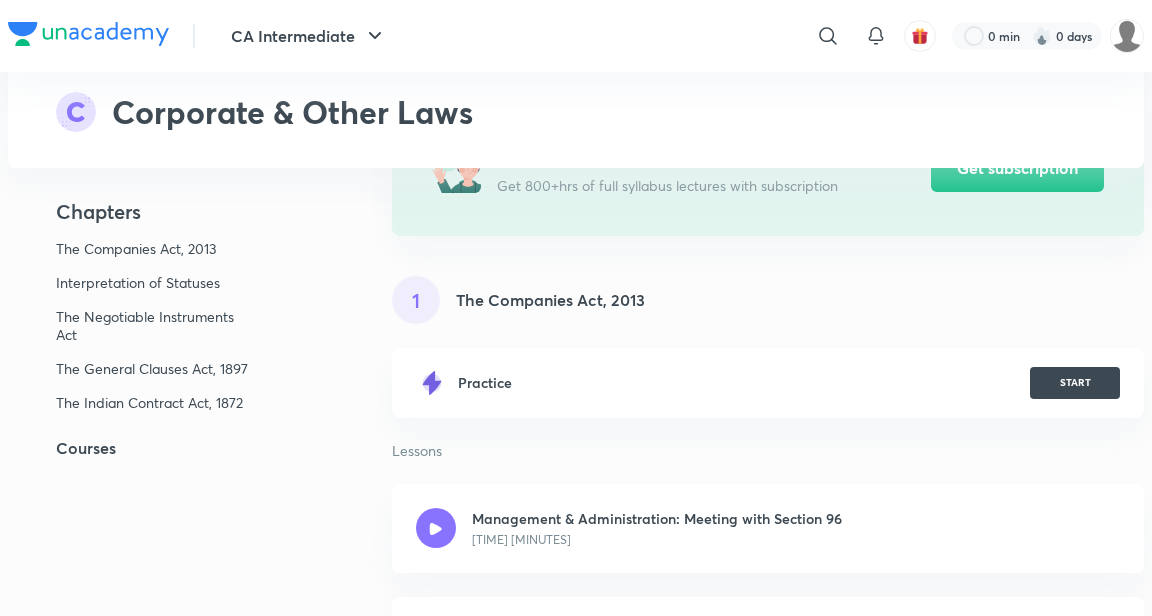 scroll, scrollTop: 229, scrollLeft: 0, axis: vertical 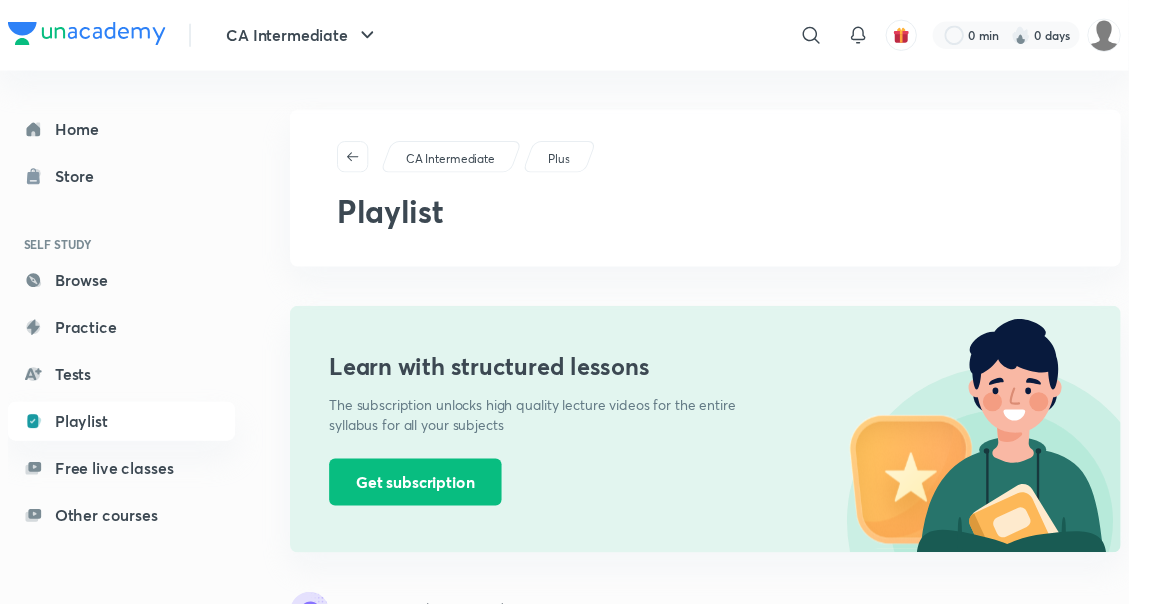 click on "Home" at bounding box center (124, 132) 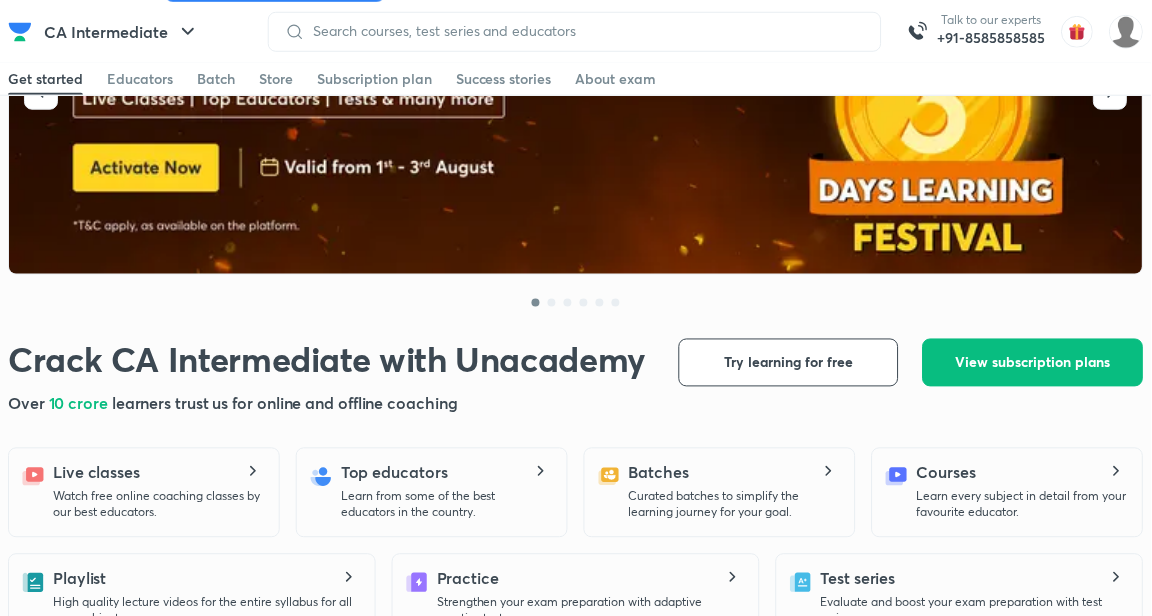 scroll, scrollTop: 0, scrollLeft: 0, axis: both 